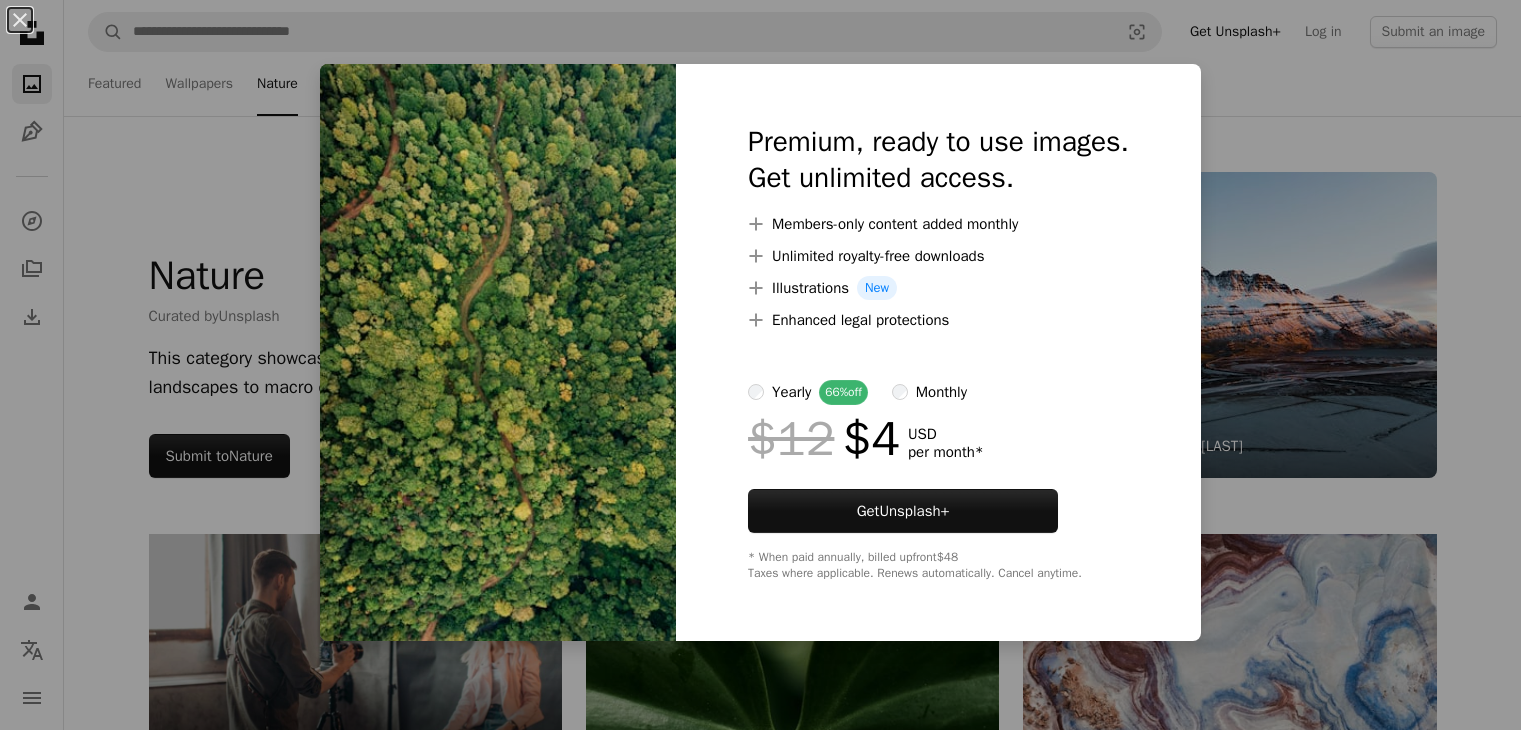 scroll, scrollTop: 5600, scrollLeft: 0, axis: vertical 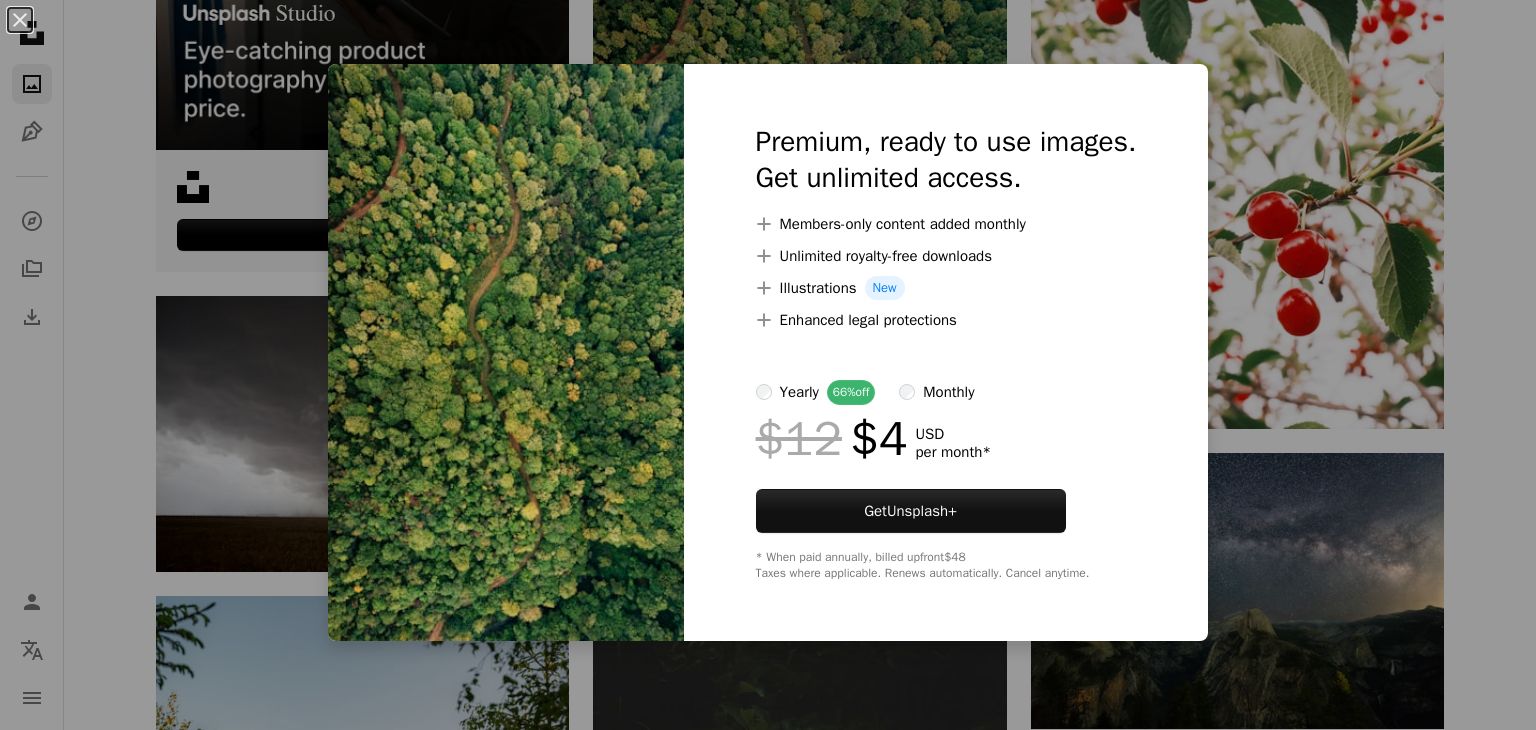 click on "An X shape Premium, ready to use images. Get unlimited access. A plus sign Members-only content added monthly A plus sign Unlimited royalty-free downloads A plus sign Illustrations  New A plus sign Enhanced legal protections yearly 66%  off monthly $12   $4 USD per month * Get  Unsplash+ * When paid annually, billed upfront  $48 Taxes where applicable. Renews automatically. Cancel anytime." at bounding box center (768, 365) 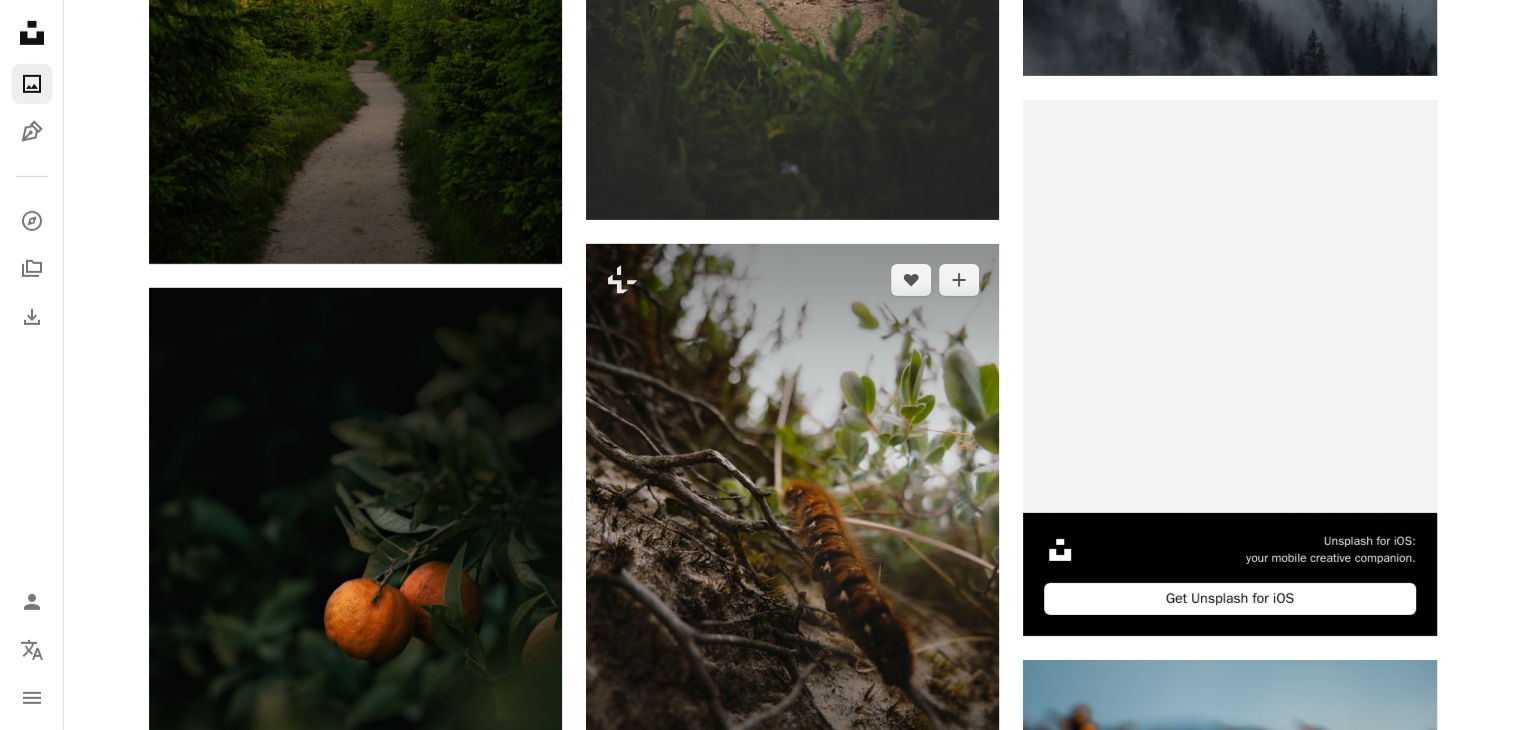 scroll, scrollTop: 6400, scrollLeft: 0, axis: vertical 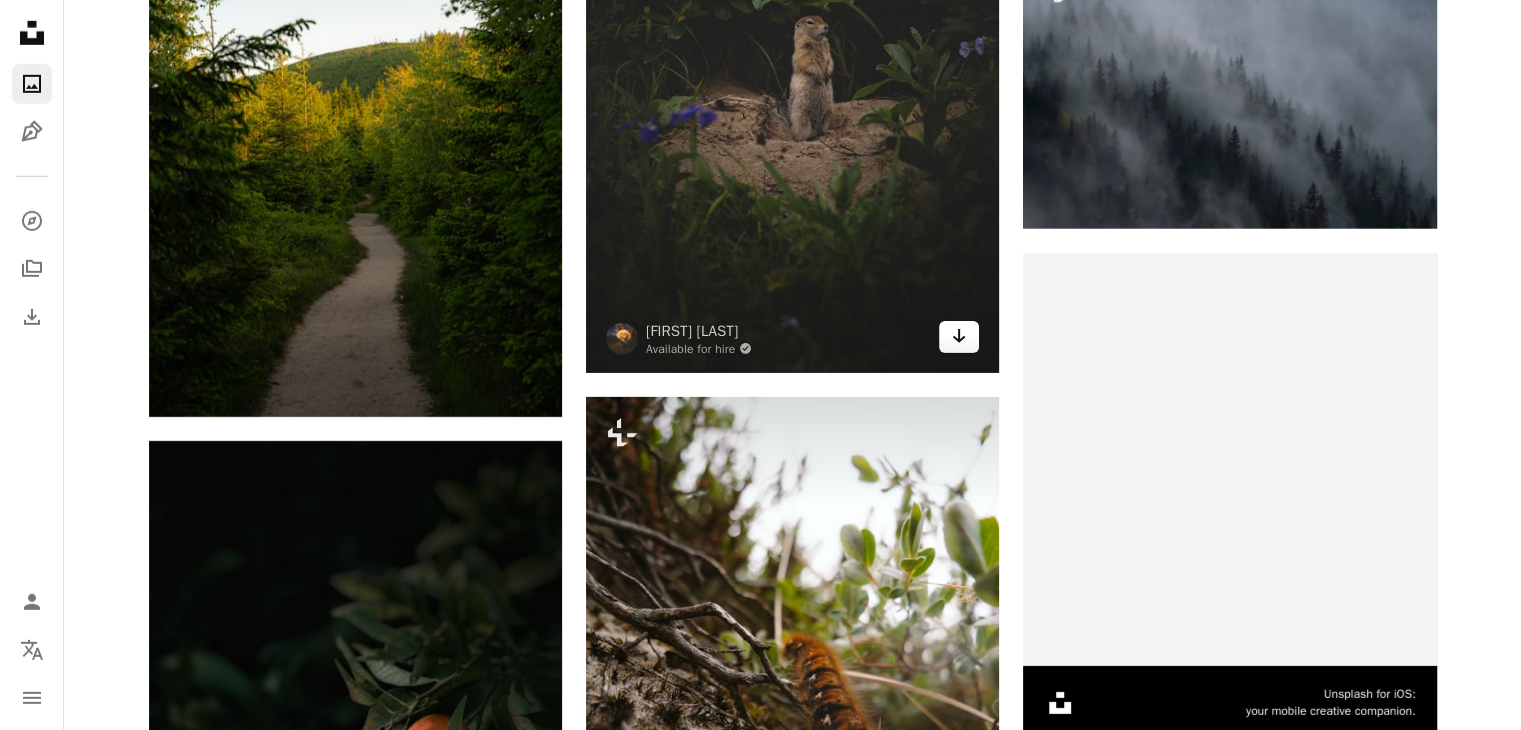 click on "Arrow pointing down" at bounding box center (959, 337) 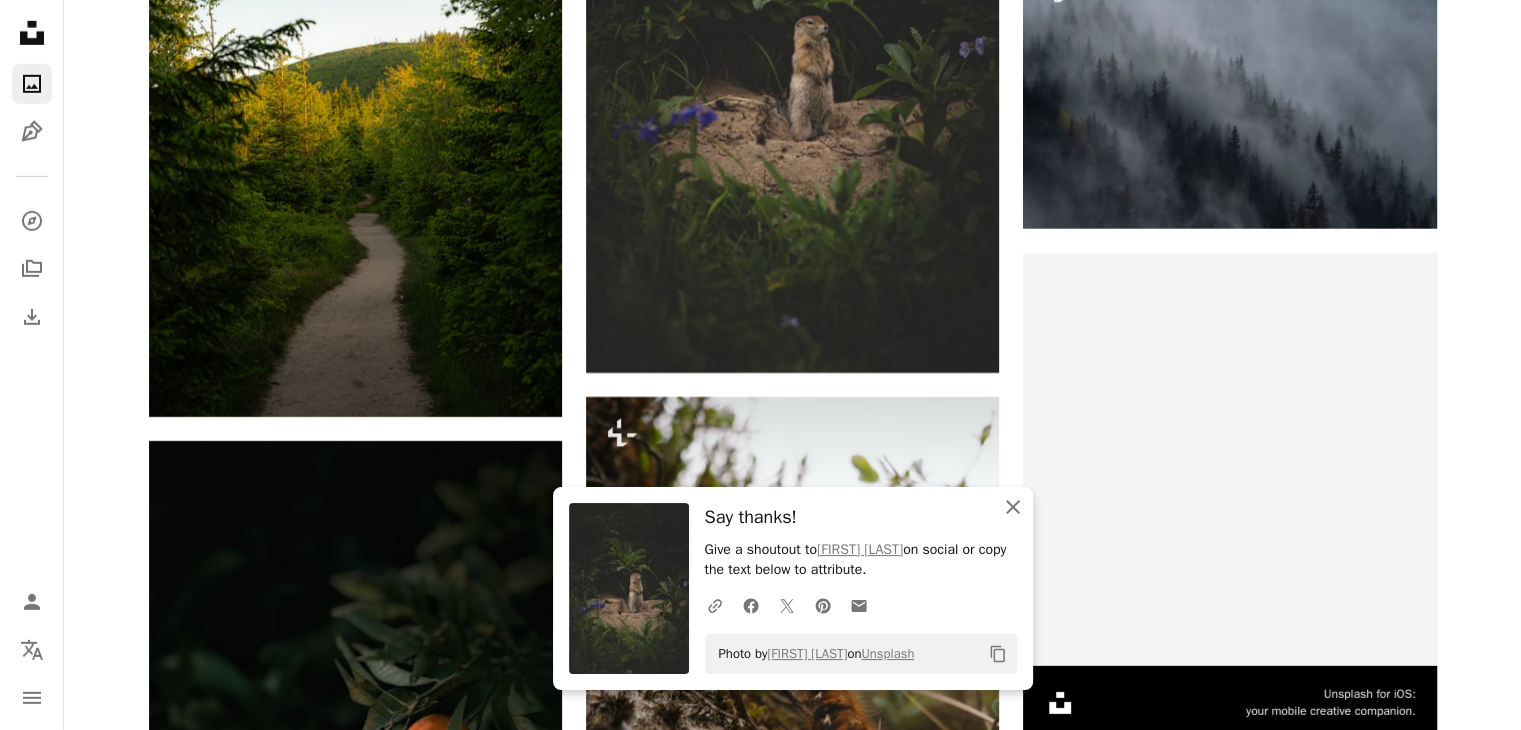click on "An X shape" 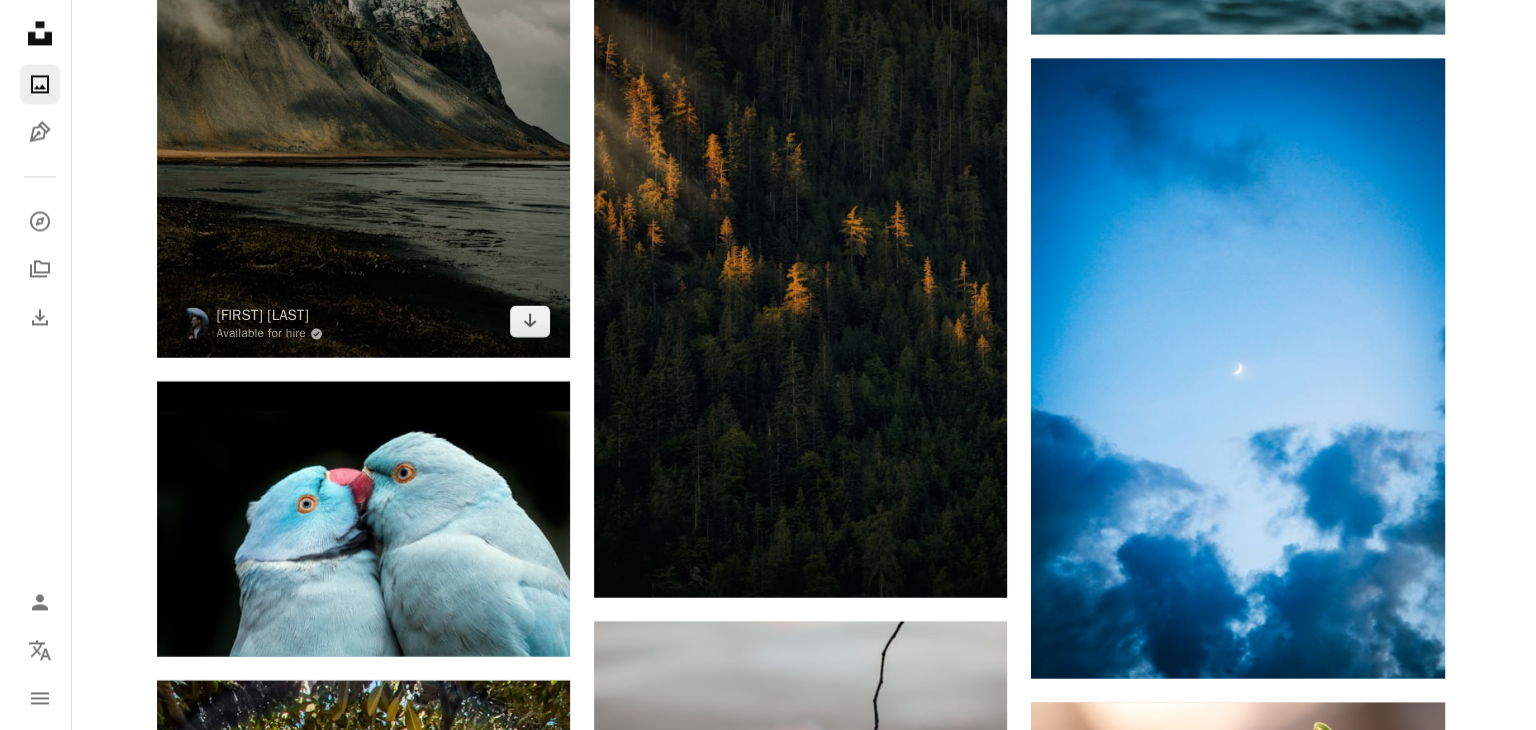 scroll, scrollTop: 10700, scrollLeft: 0, axis: vertical 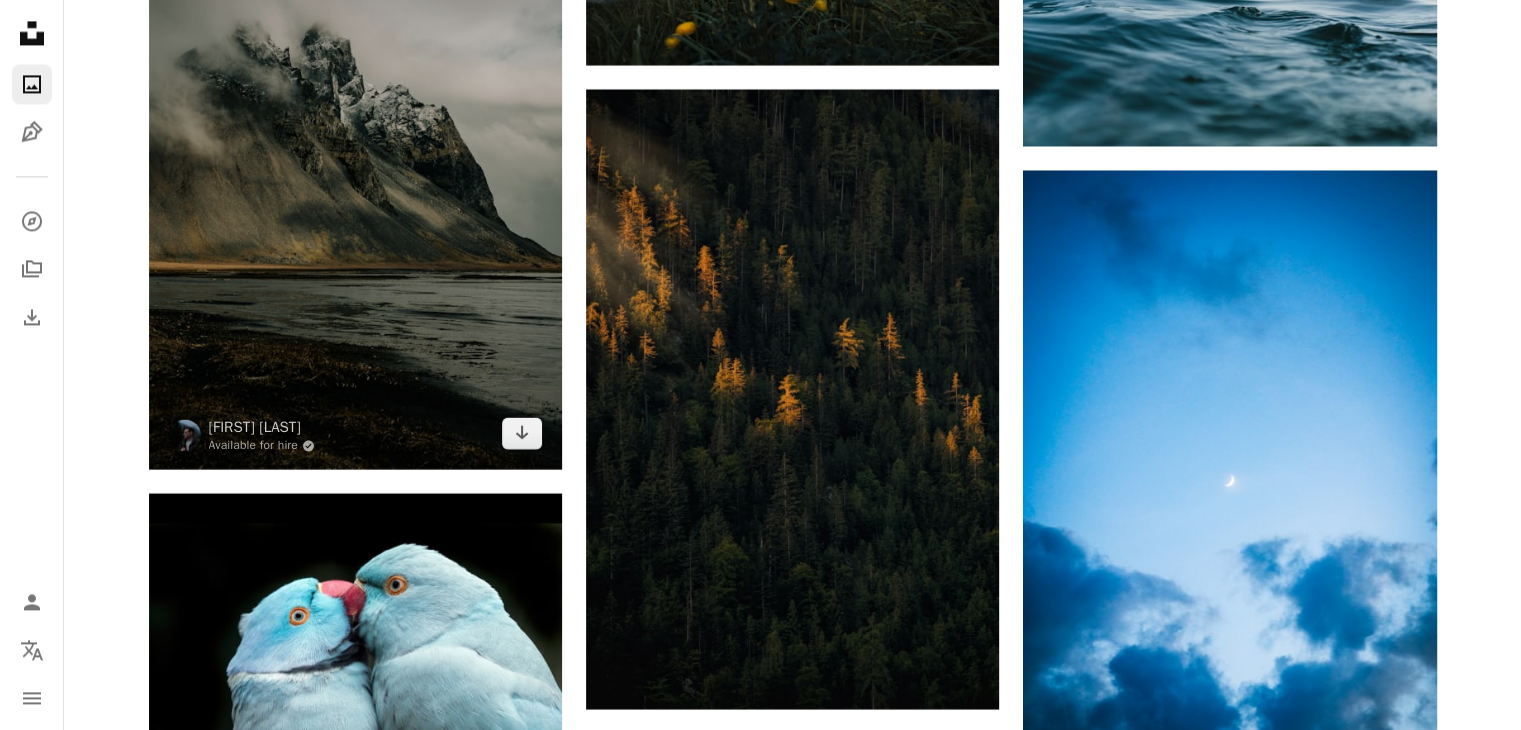 click at bounding box center [355, 159] 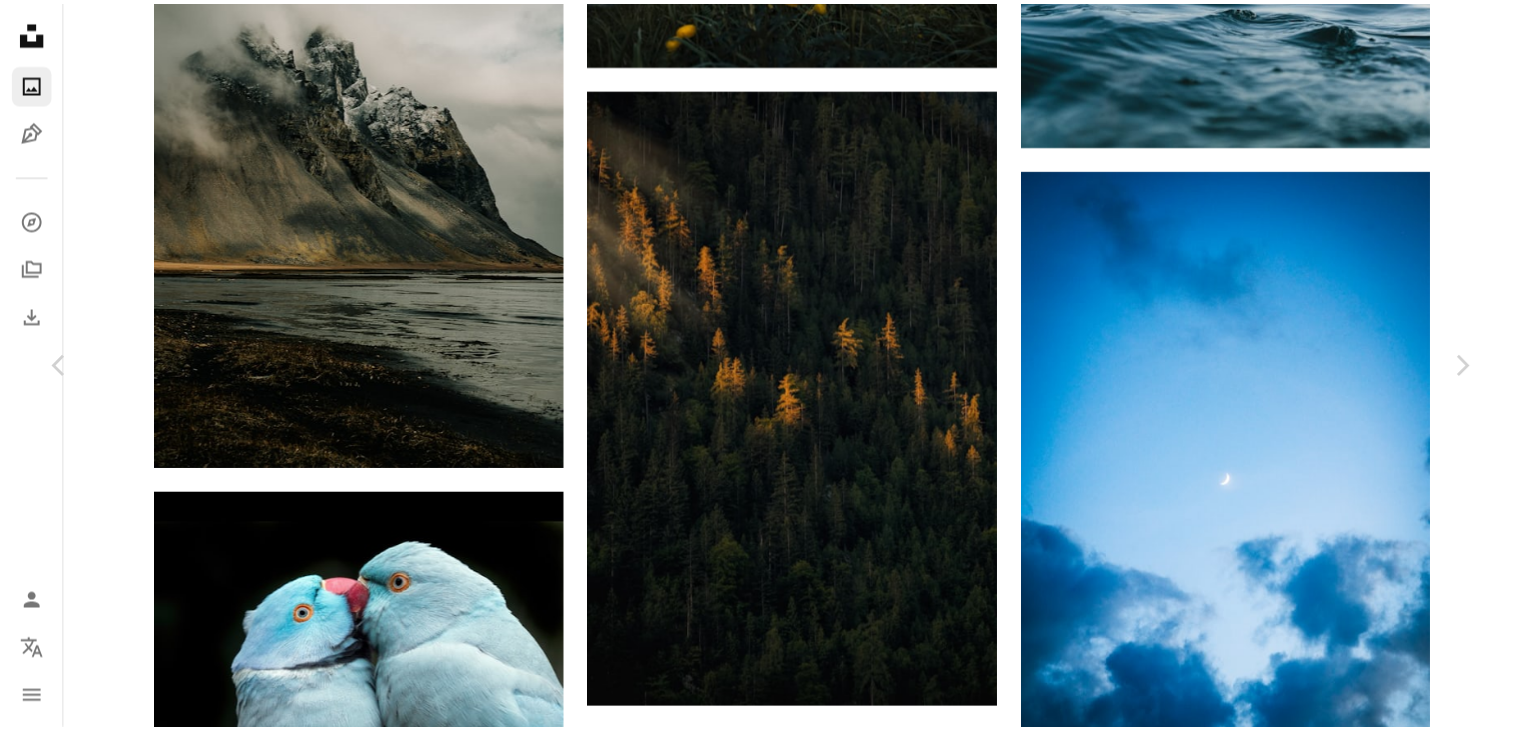 scroll, scrollTop: 1500, scrollLeft: 0, axis: vertical 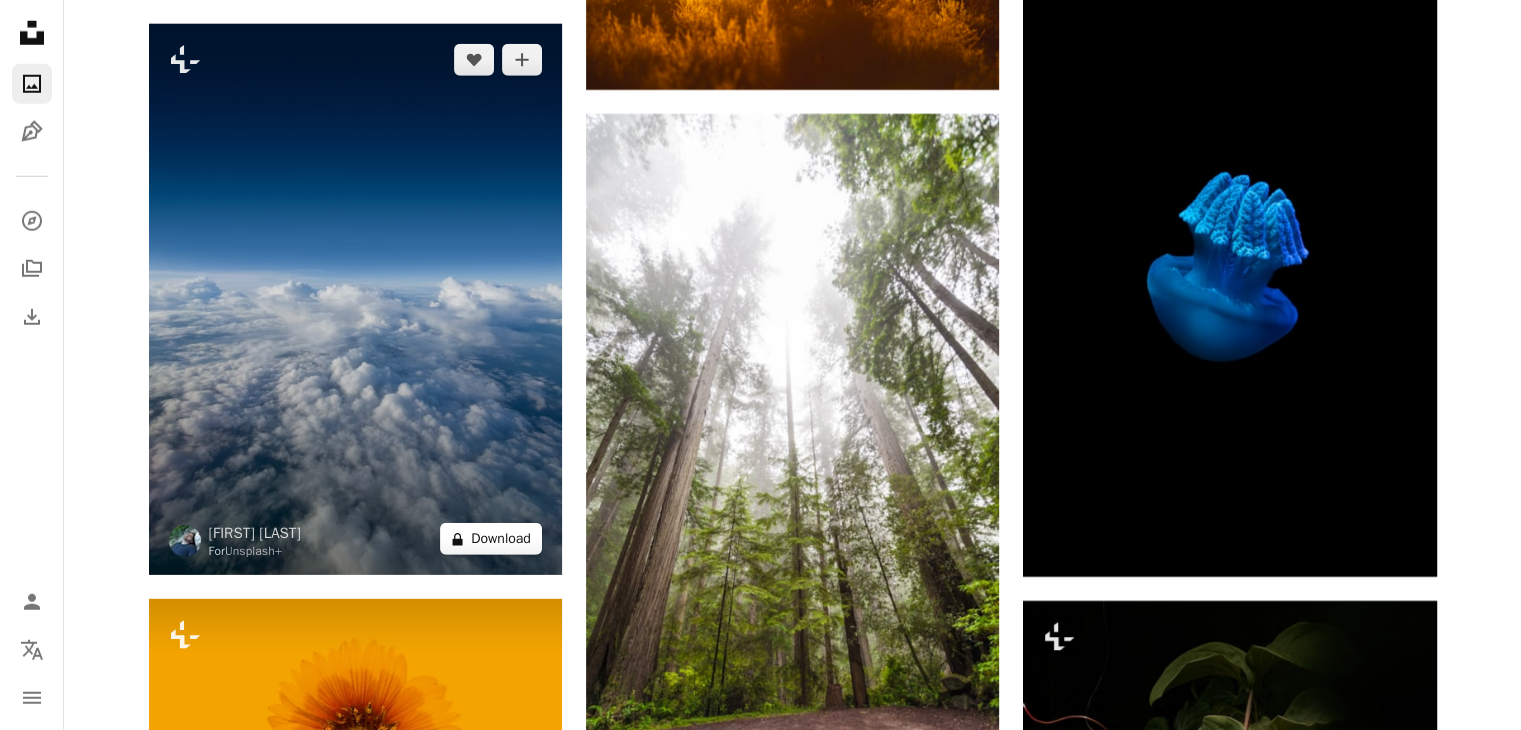 click on "A lock Download" at bounding box center (491, 539) 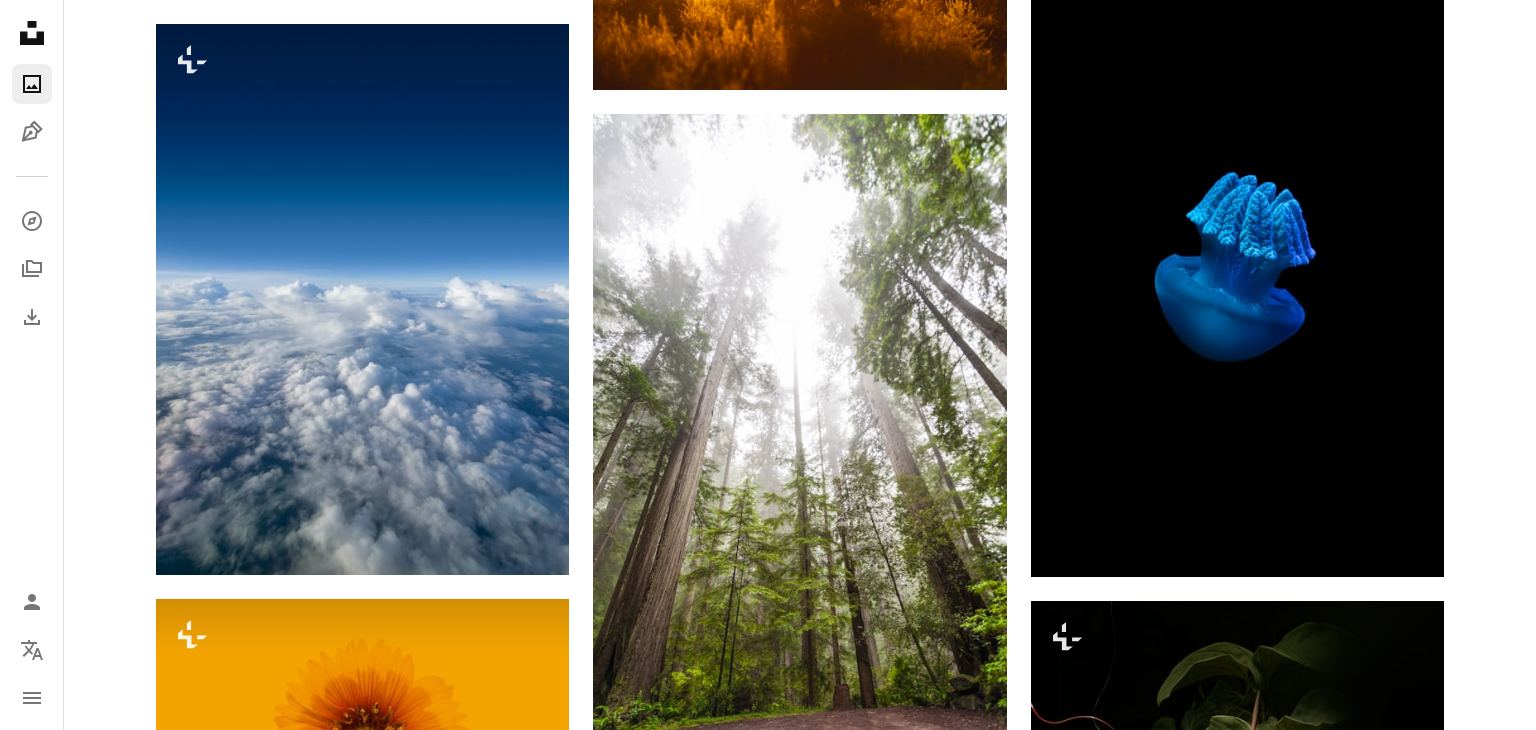 click on "An X shape Premium, ready to use images. Get unlimited access. A plus sign Members-only content added monthly A plus sign Unlimited royalty-free downloads A plus sign Illustrations  New A plus sign Enhanced legal protections yearly 66%  off monthly $12   $4 USD per month * Get  Unsplash+ * When paid annually, billed upfront  $48 Taxes where applicable. Renews automatically. Cancel anytime." at bounding box center (768, 4386) 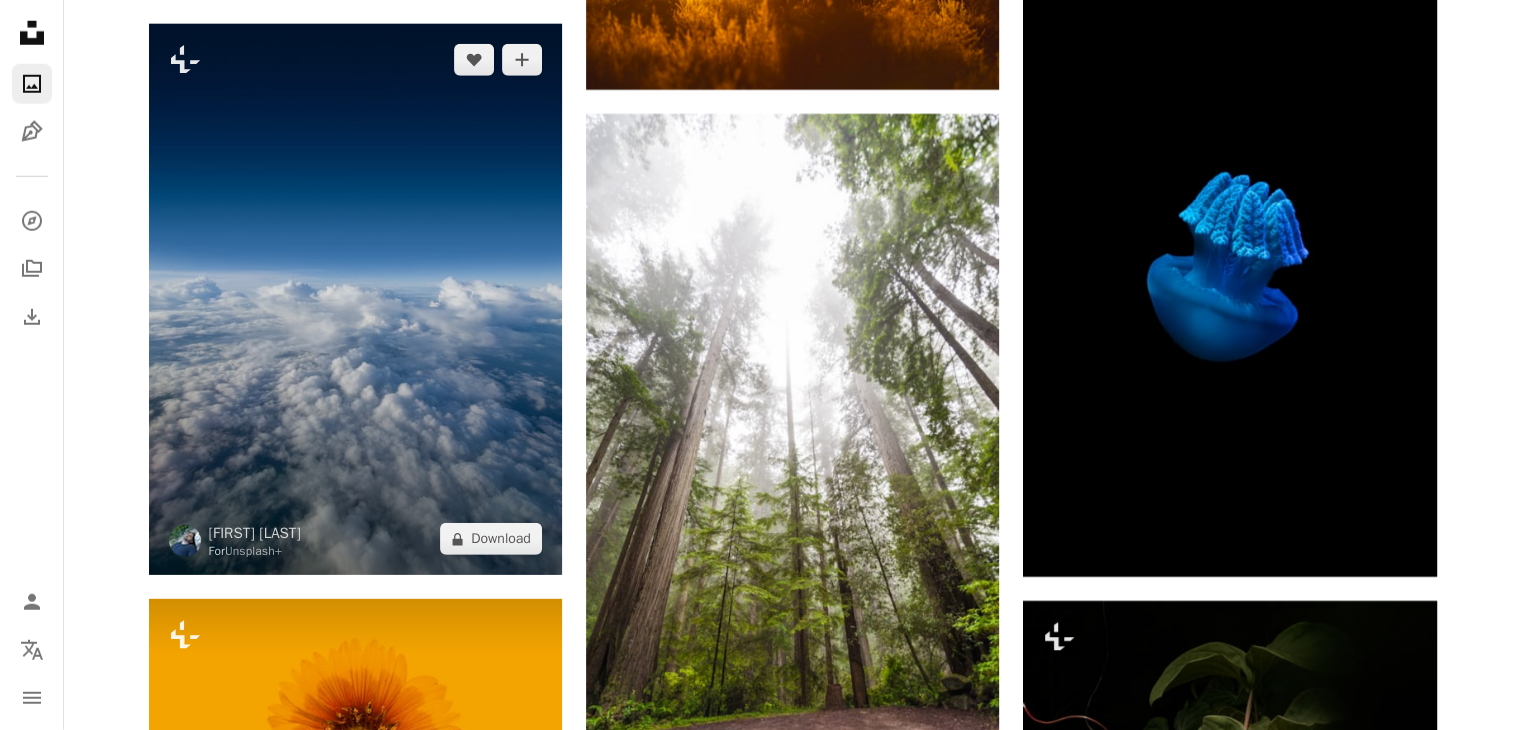 click at bounding box center [355, 299] 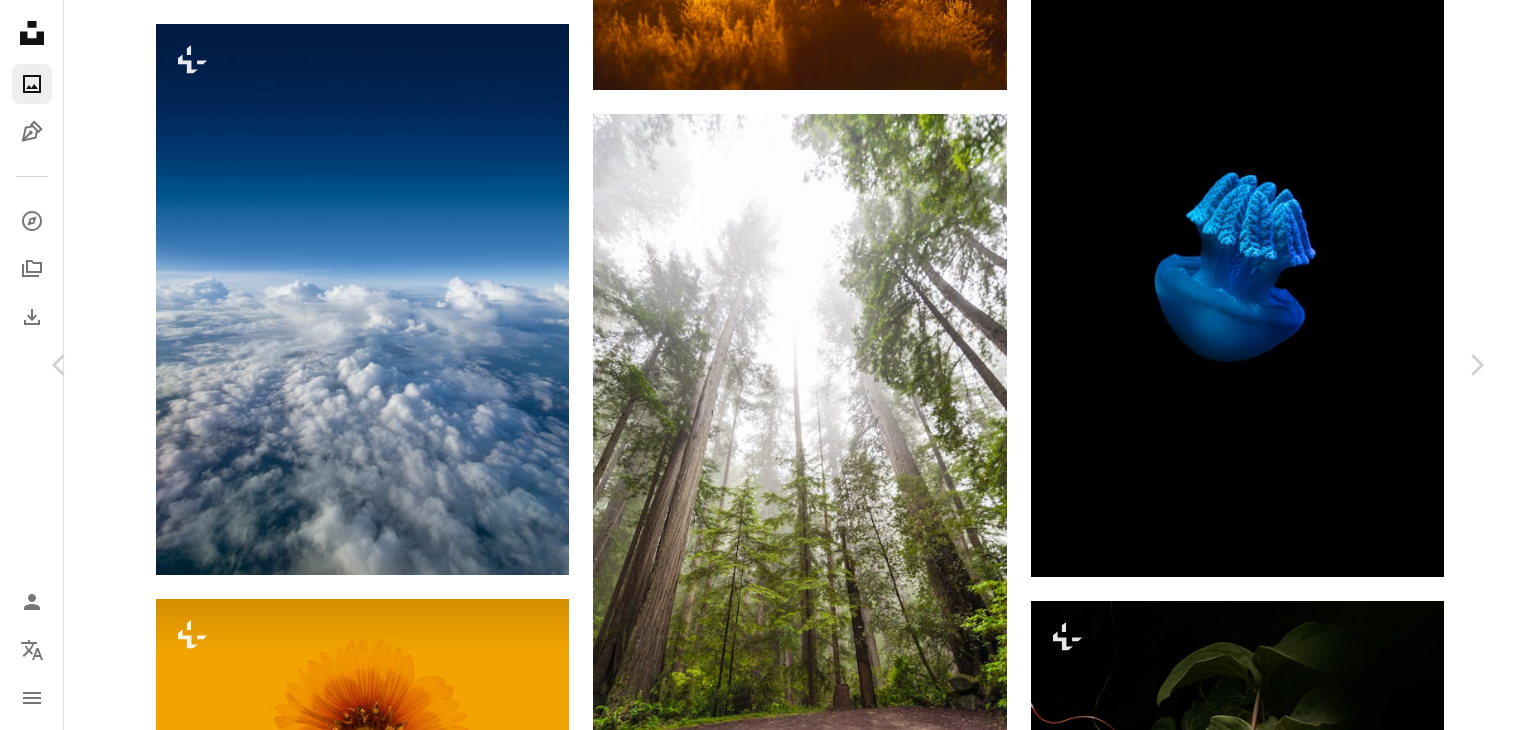 scroll, scrollTop: 1500, scrollLeft: 0, axis: vertical 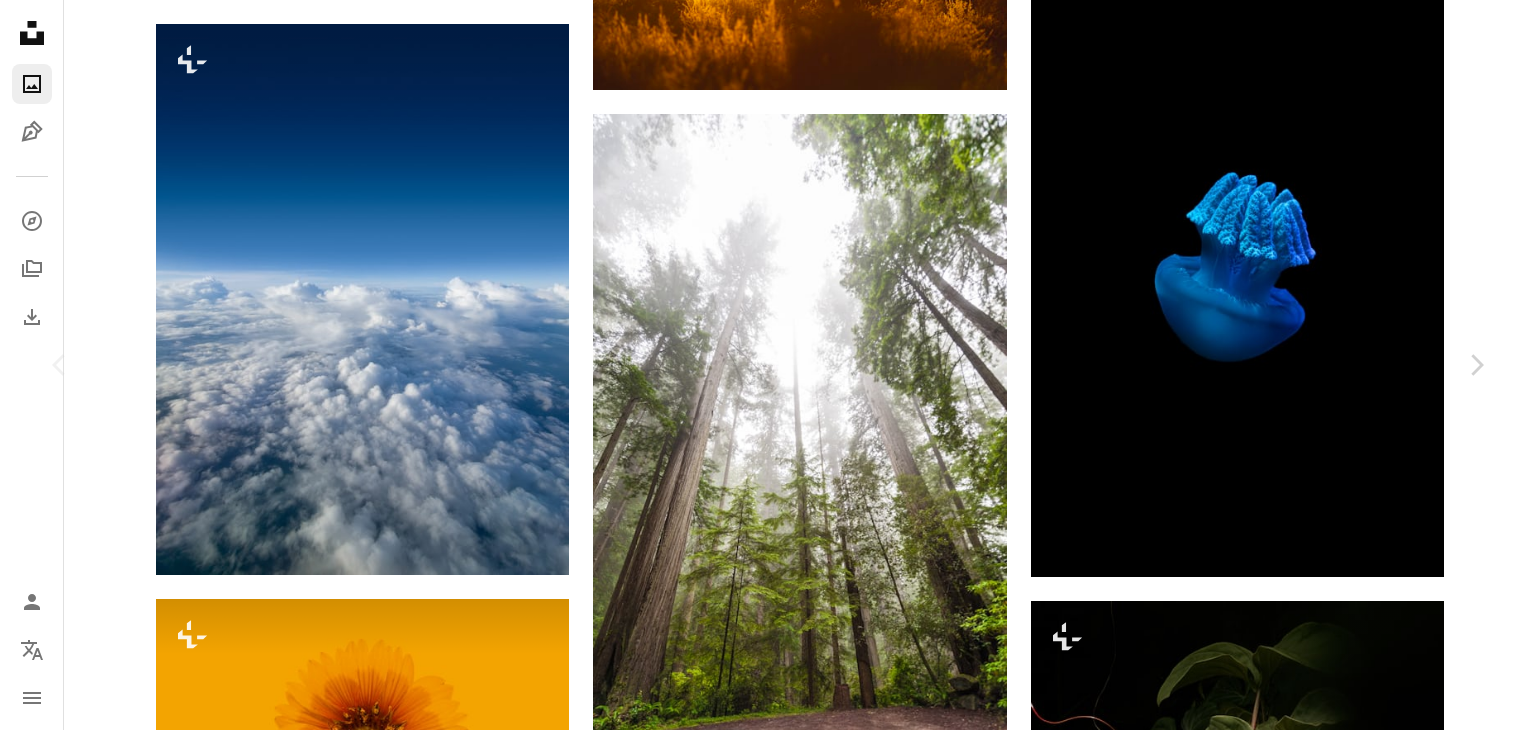click on "An X shape" at bounding box center [20, 20] 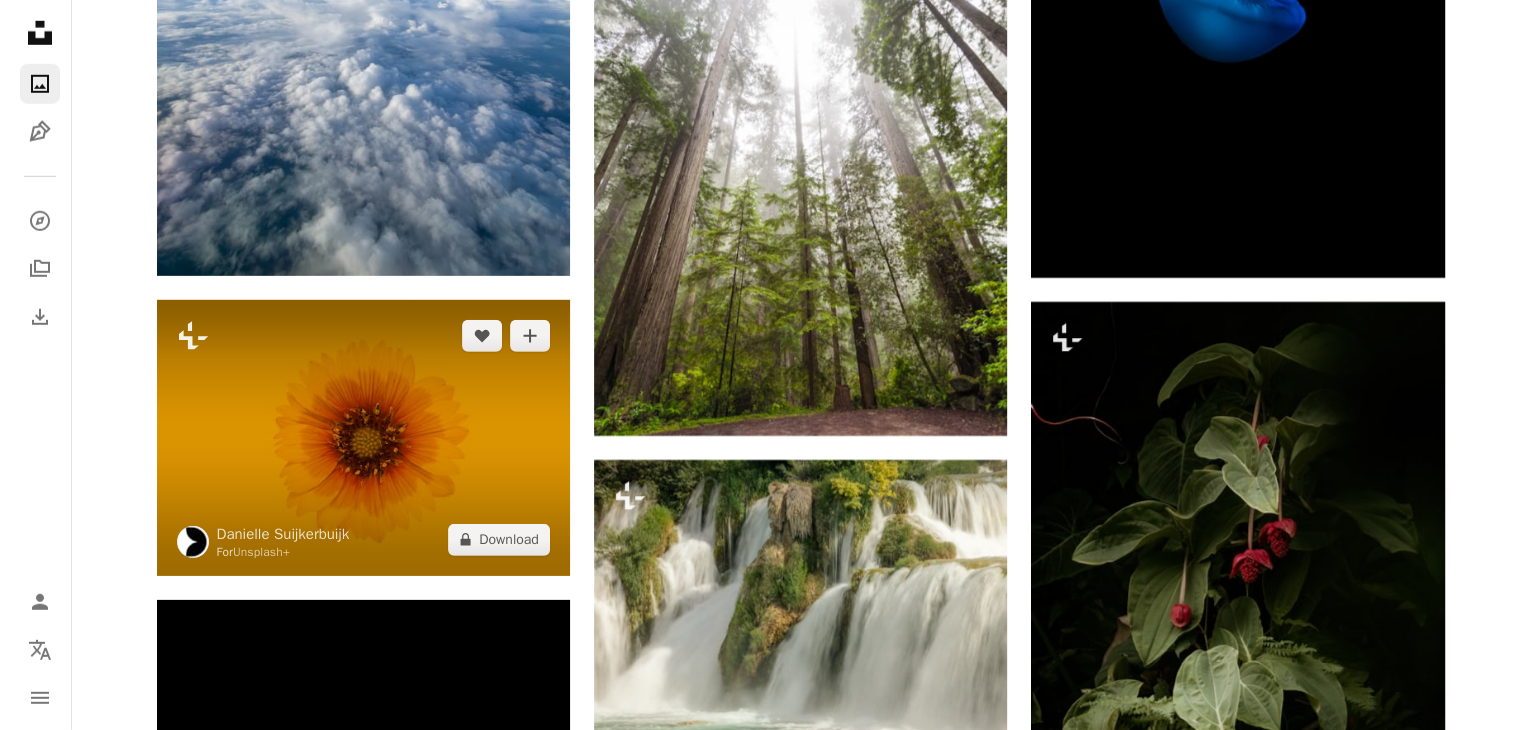 scroll, scrollTop: 13700, scrollLeft: 0, axis: vertical 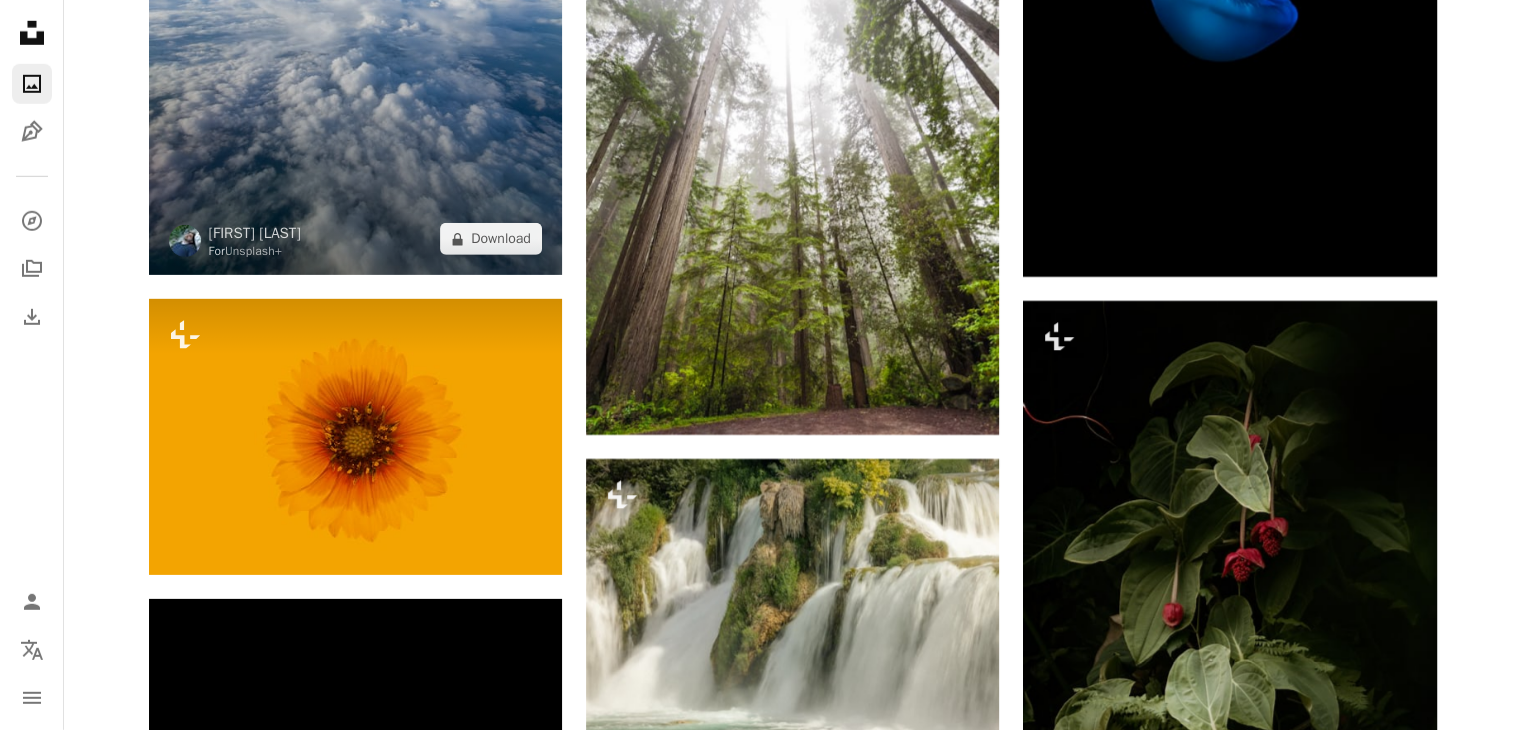 click at bounding box center [355, -1] 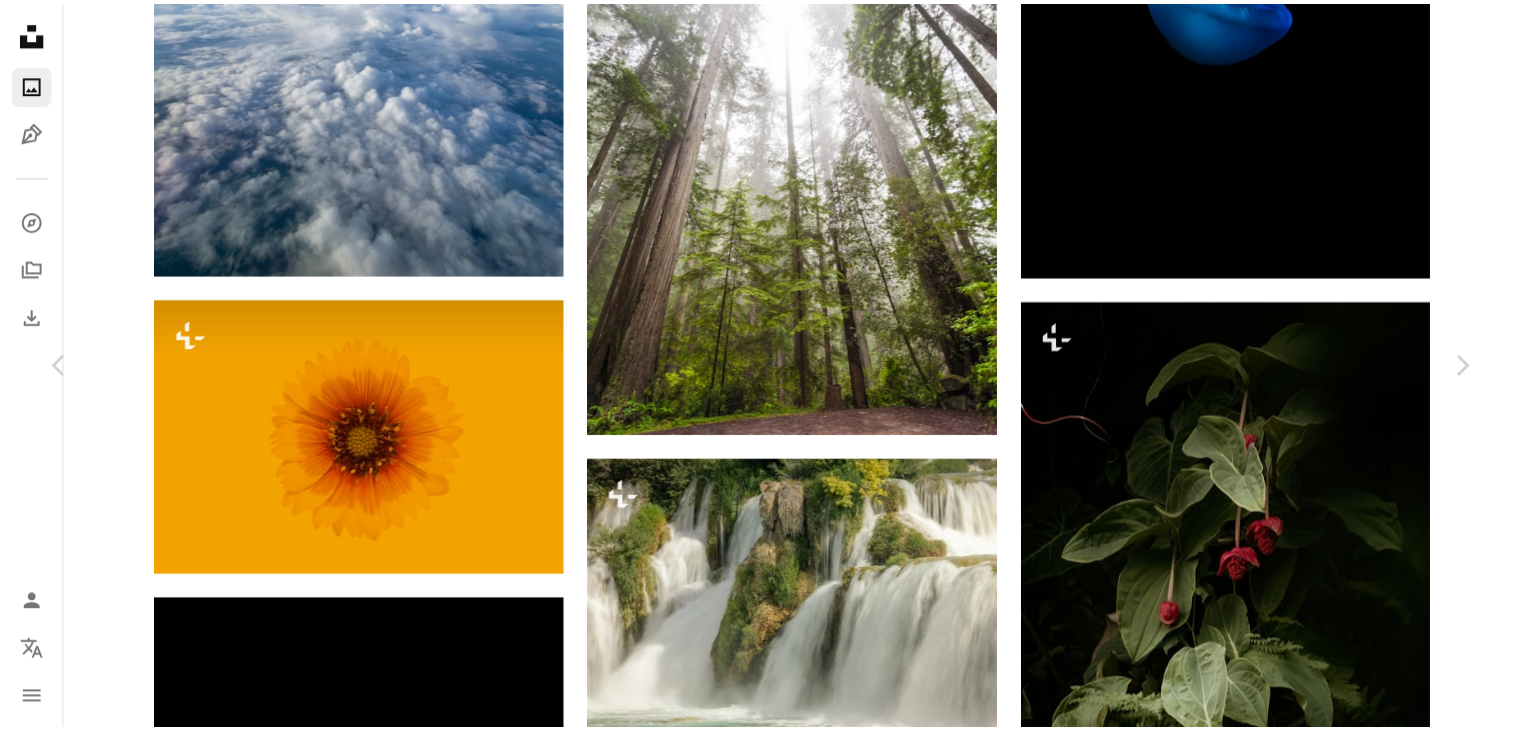 scroll, scrollTop: 3040, scrollLeft: 0, axis: vertical 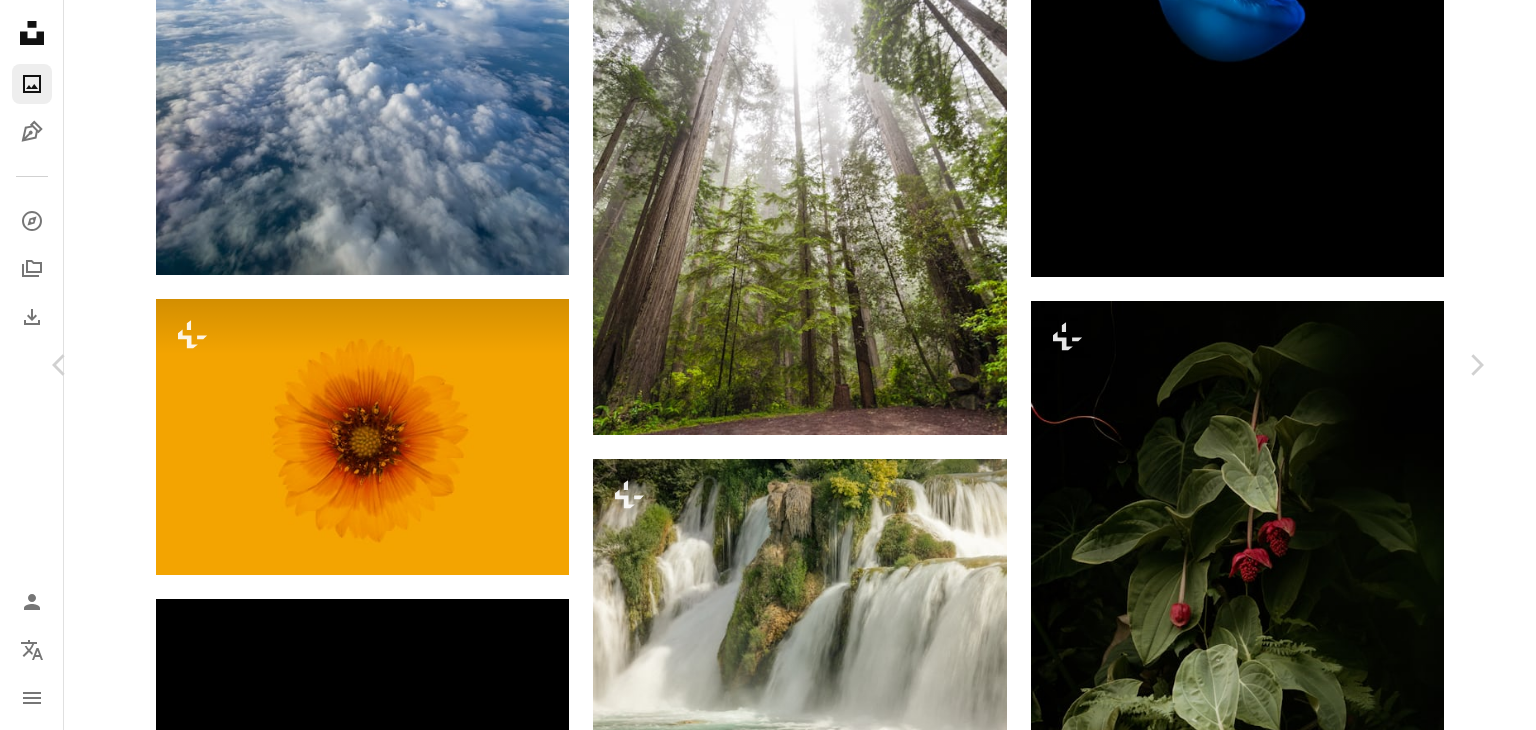 click on "An X shape" at bounding box center [20, 20] 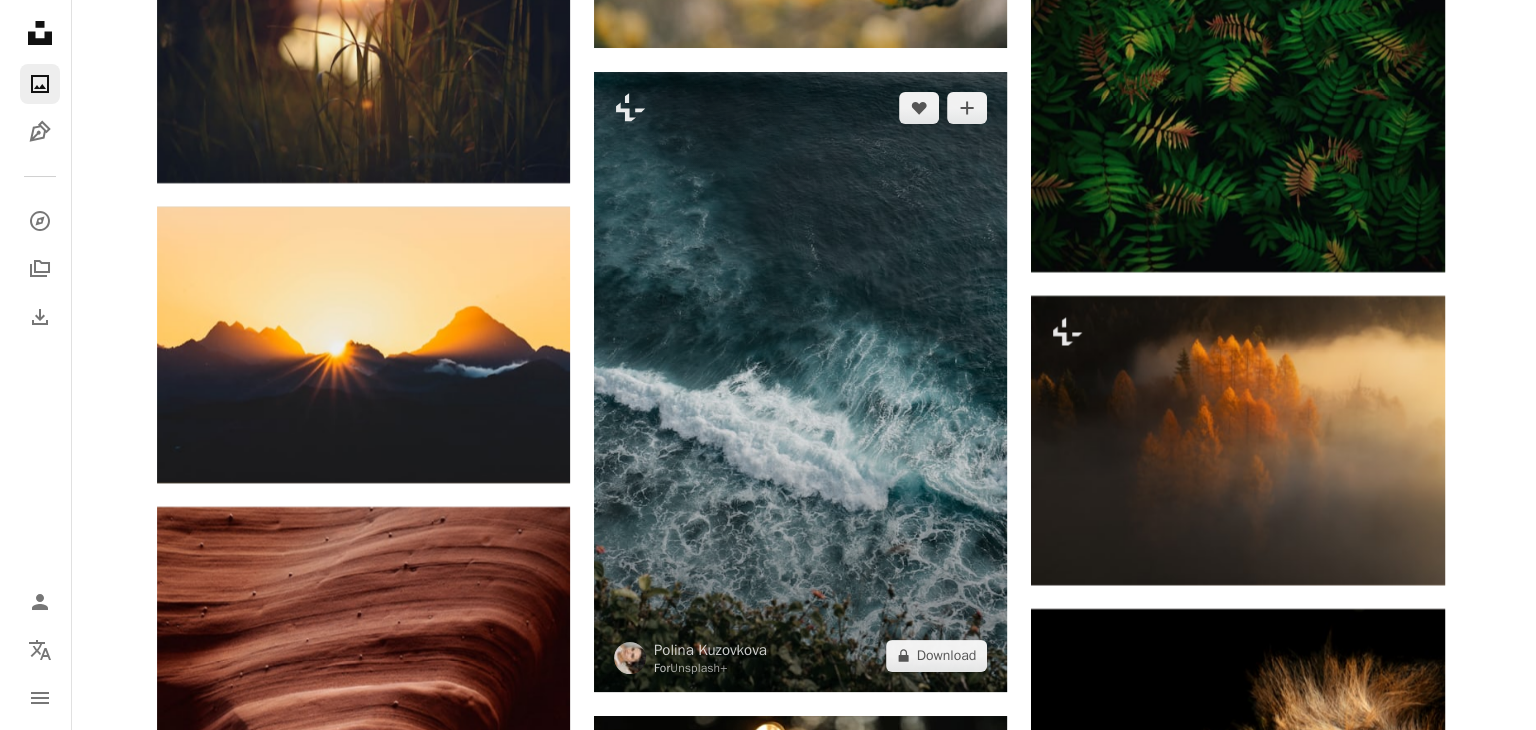 scroll, scrollTop: 30500, scrollLeft: 0, axis: vertical 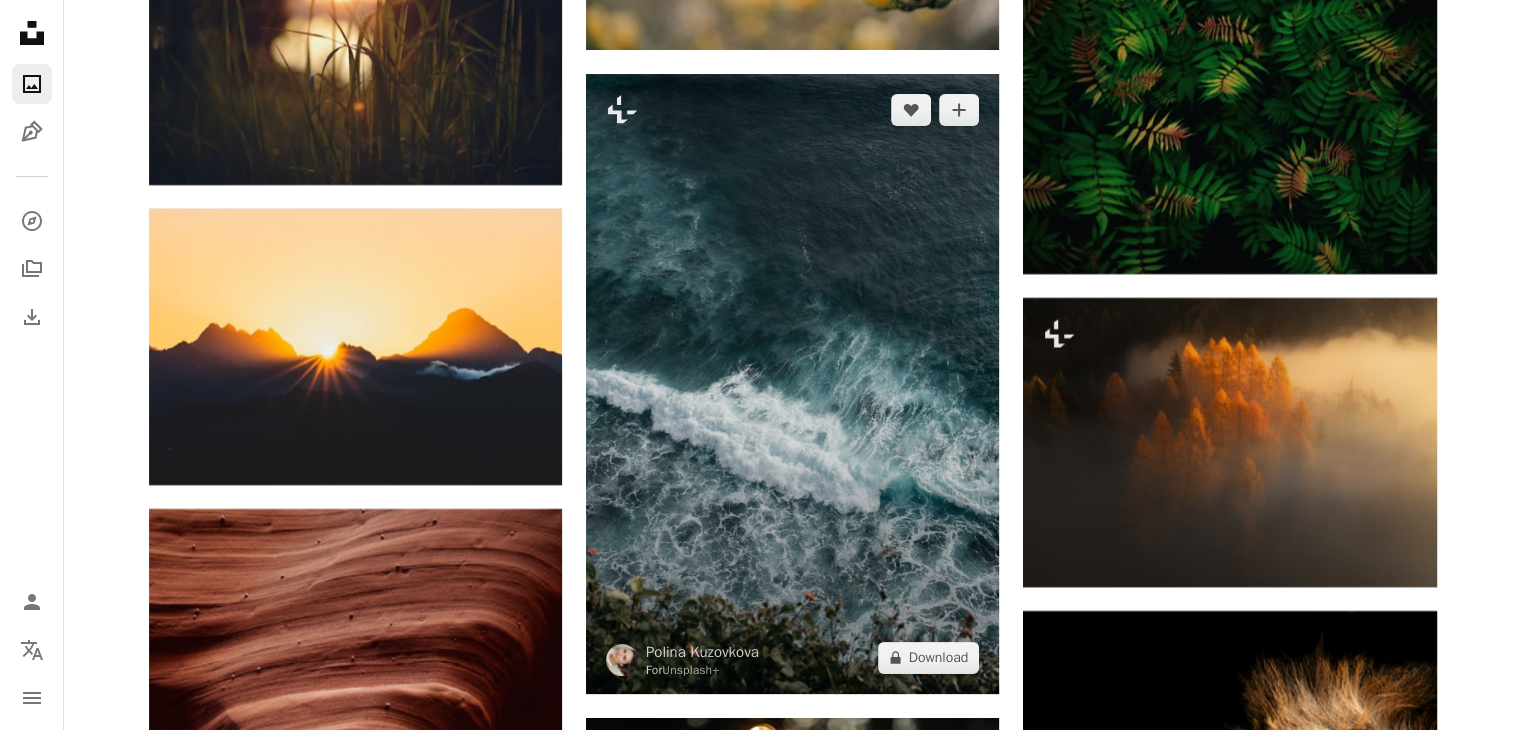 click at bounding box center [792, 384] 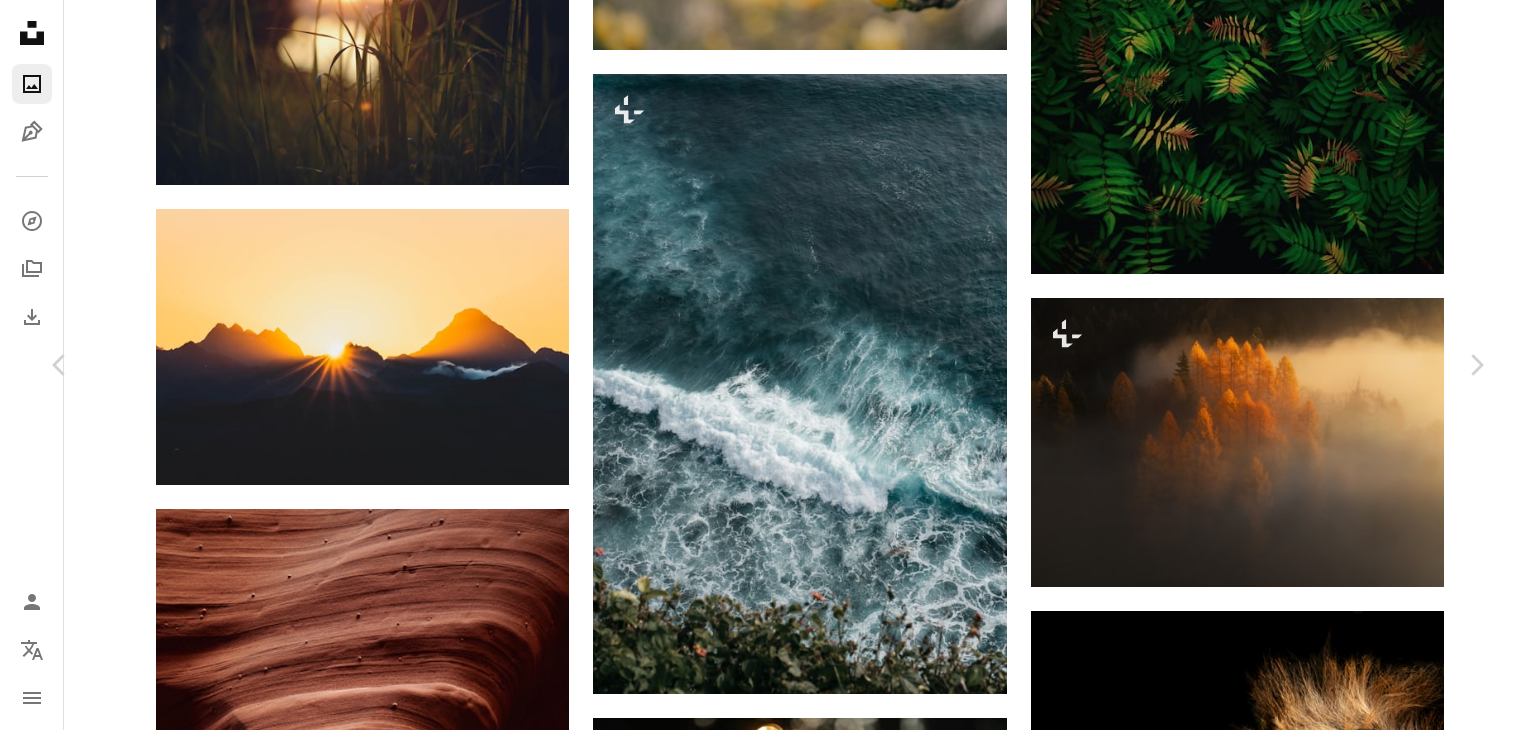 scroll, scrollTop: 1000, scrollLeft: 0, axis: vertical 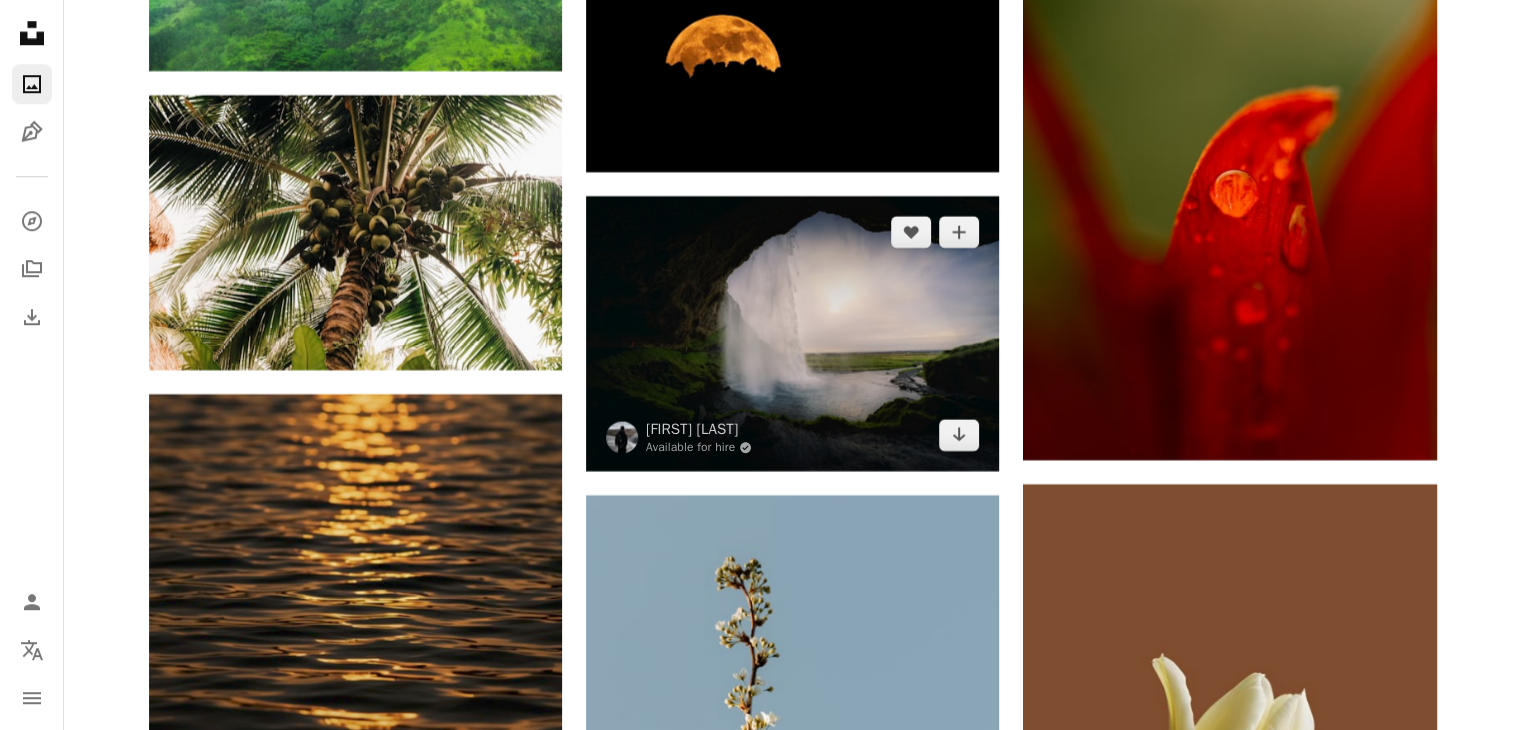 click at bounding box center [792, 333] 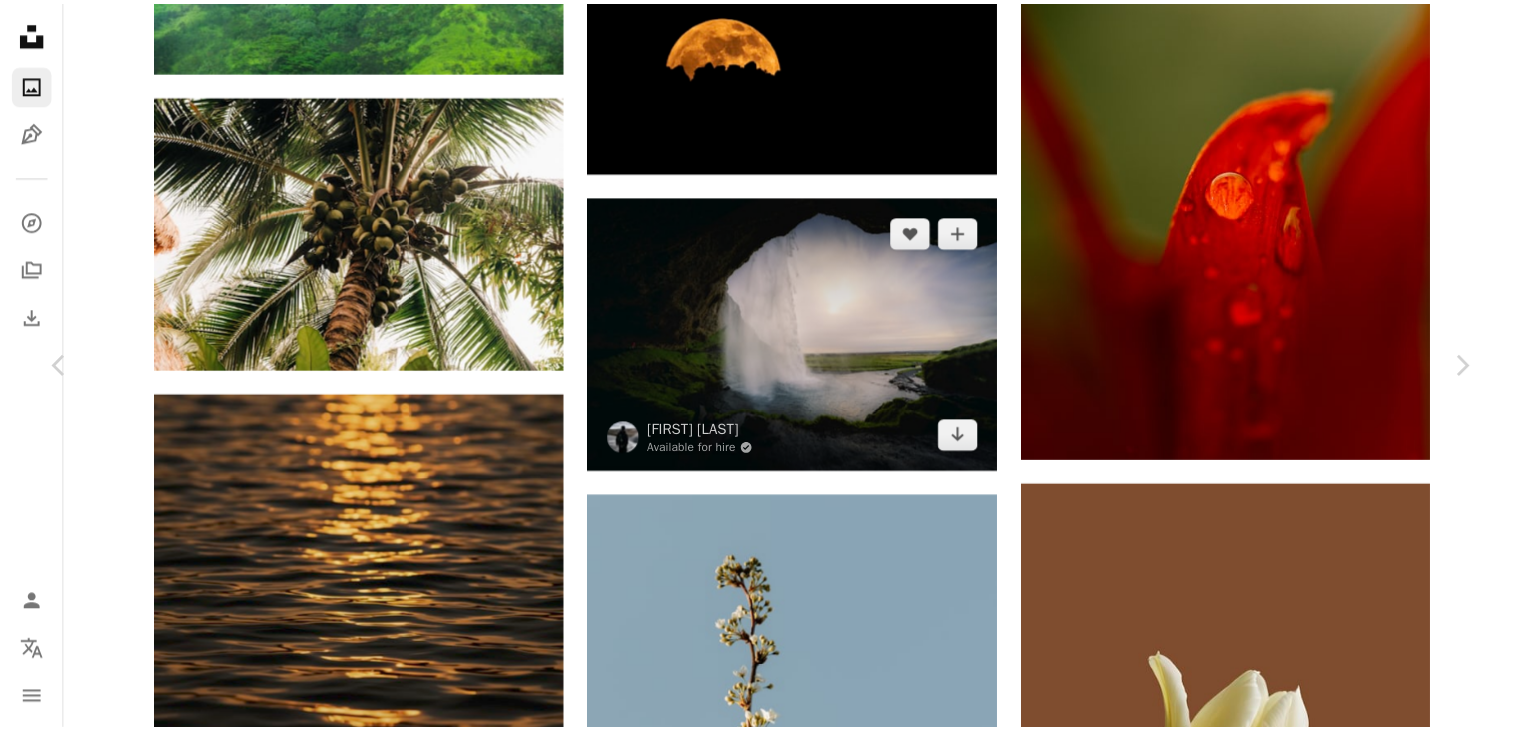scroll, scrollTop: 900, scrollLeft: 0, axis: vertical 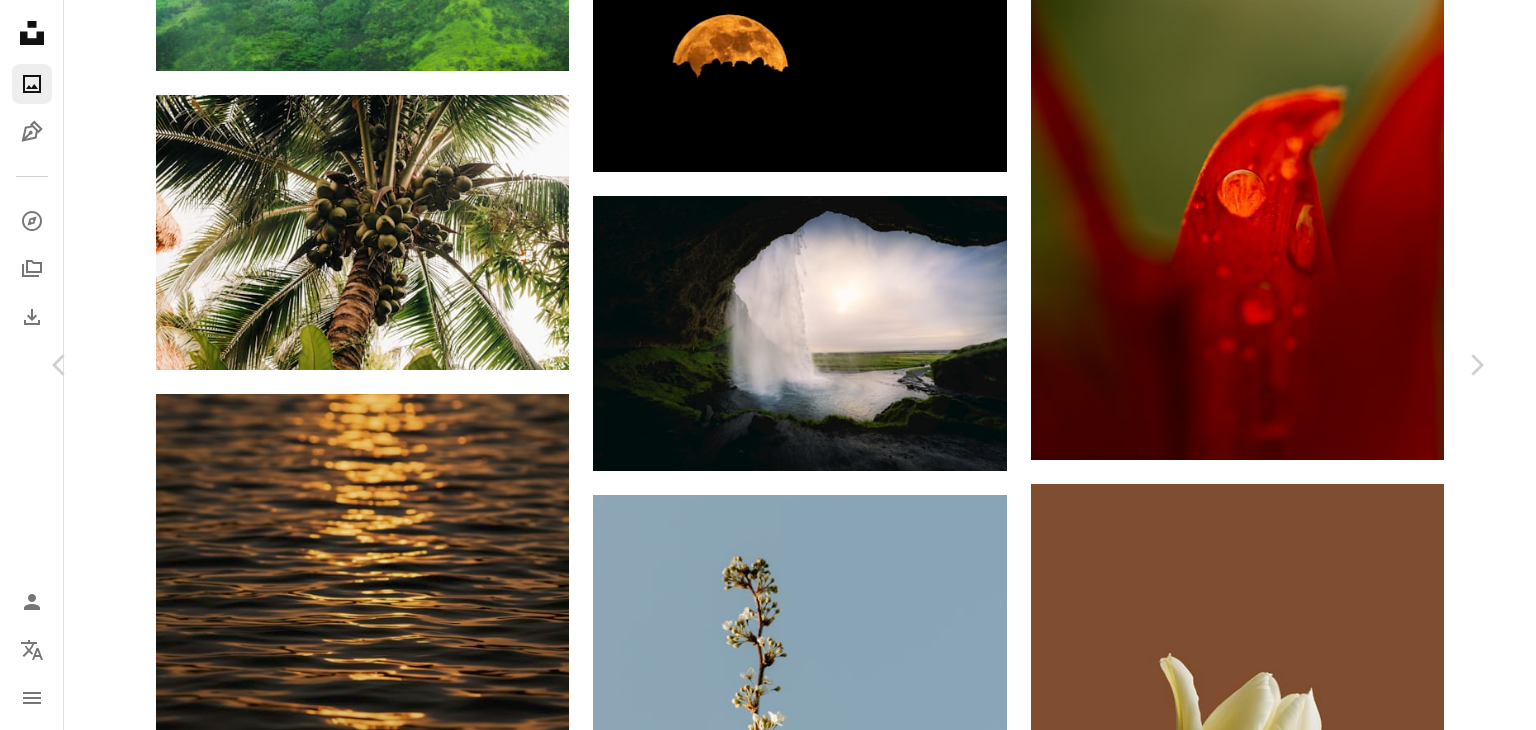 click on "An X shape" at bounding box center [20, 20] 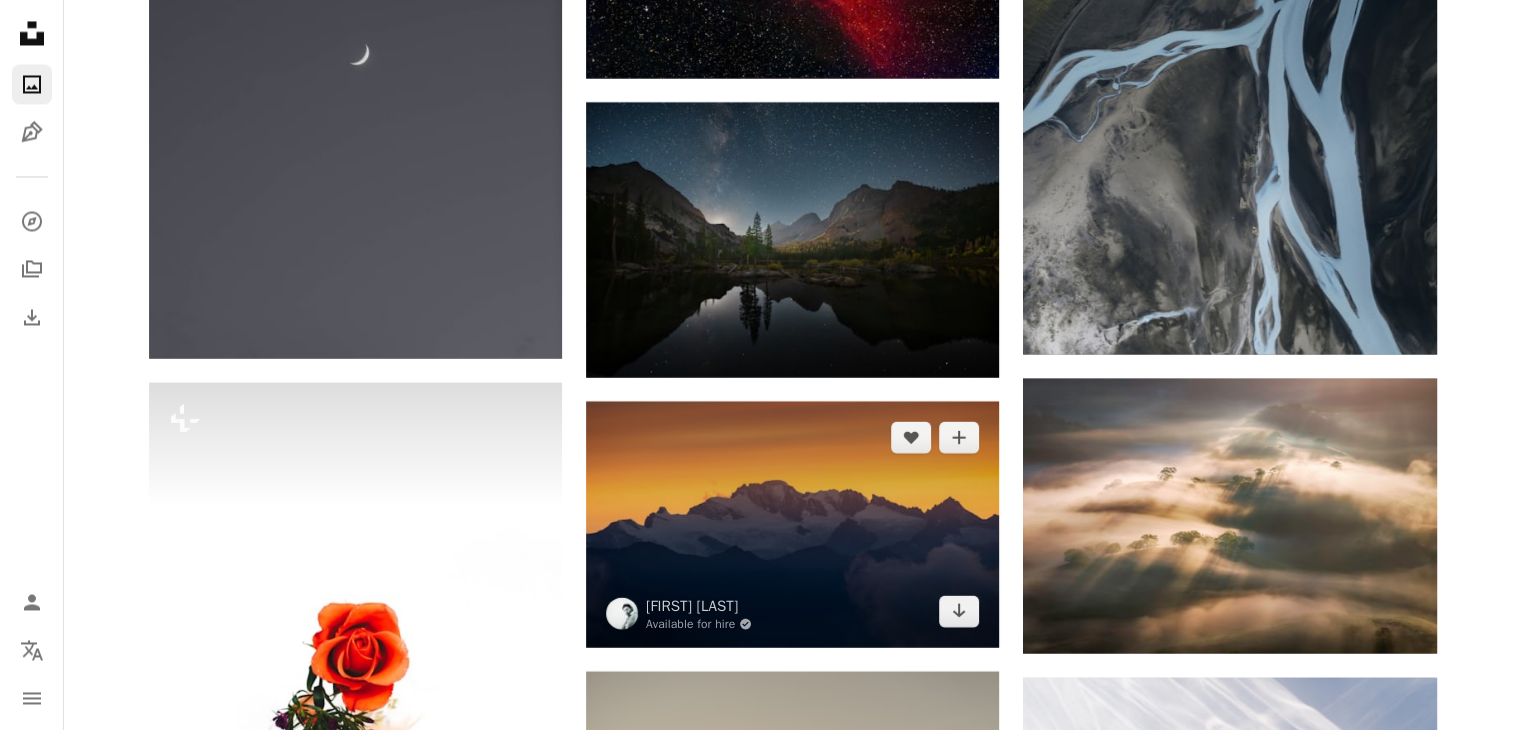scroll, scrollTop: 41900, scrollLeft: 0, axis: vertical 